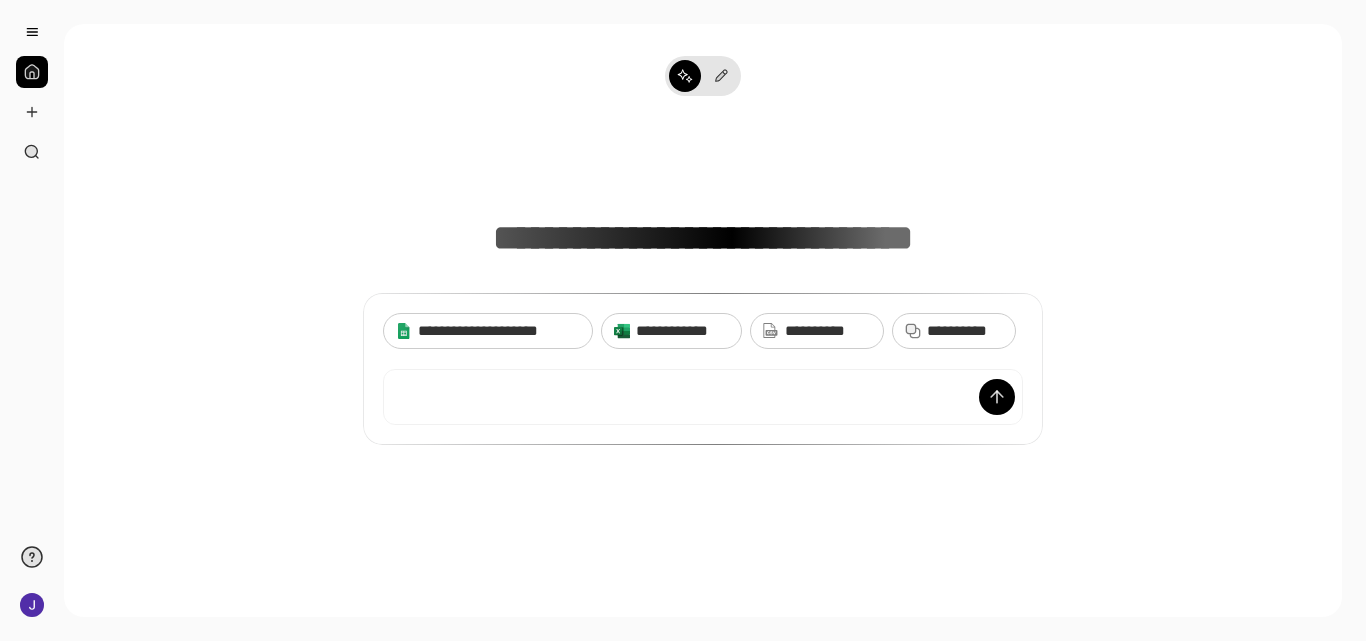 scroll, scrollTop: 0, scrollLeft: 0, axis: both 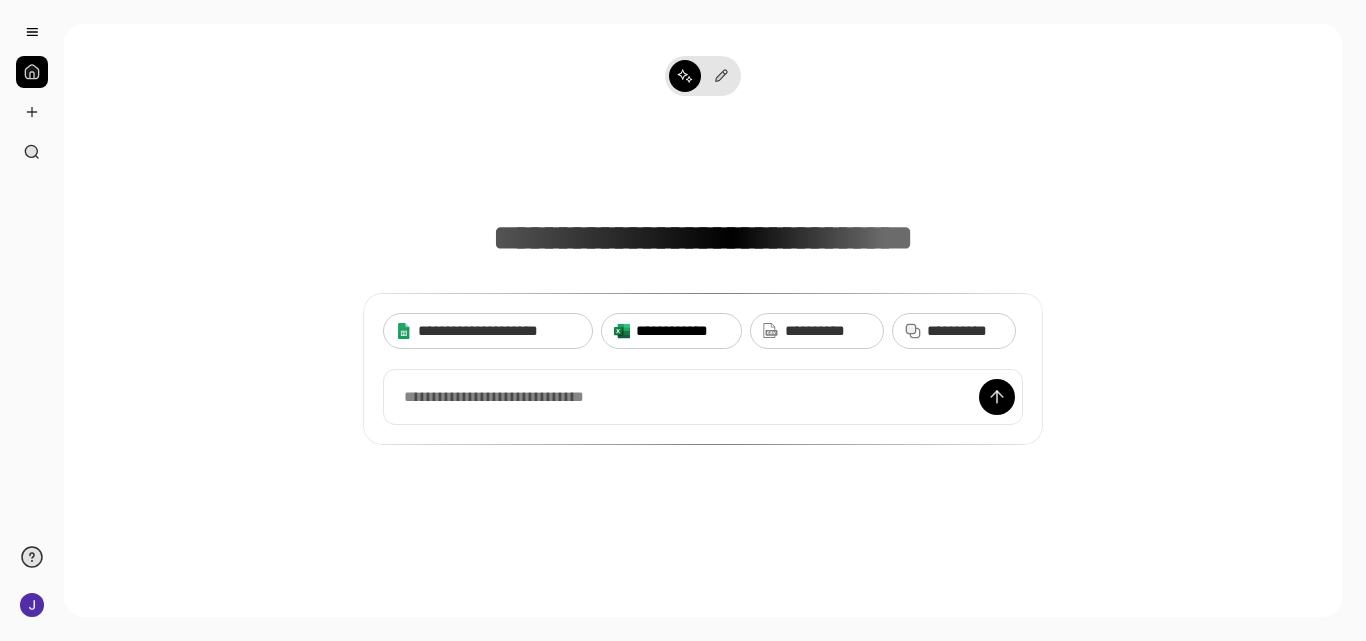click on "**********" at bounding box center [682, 331] 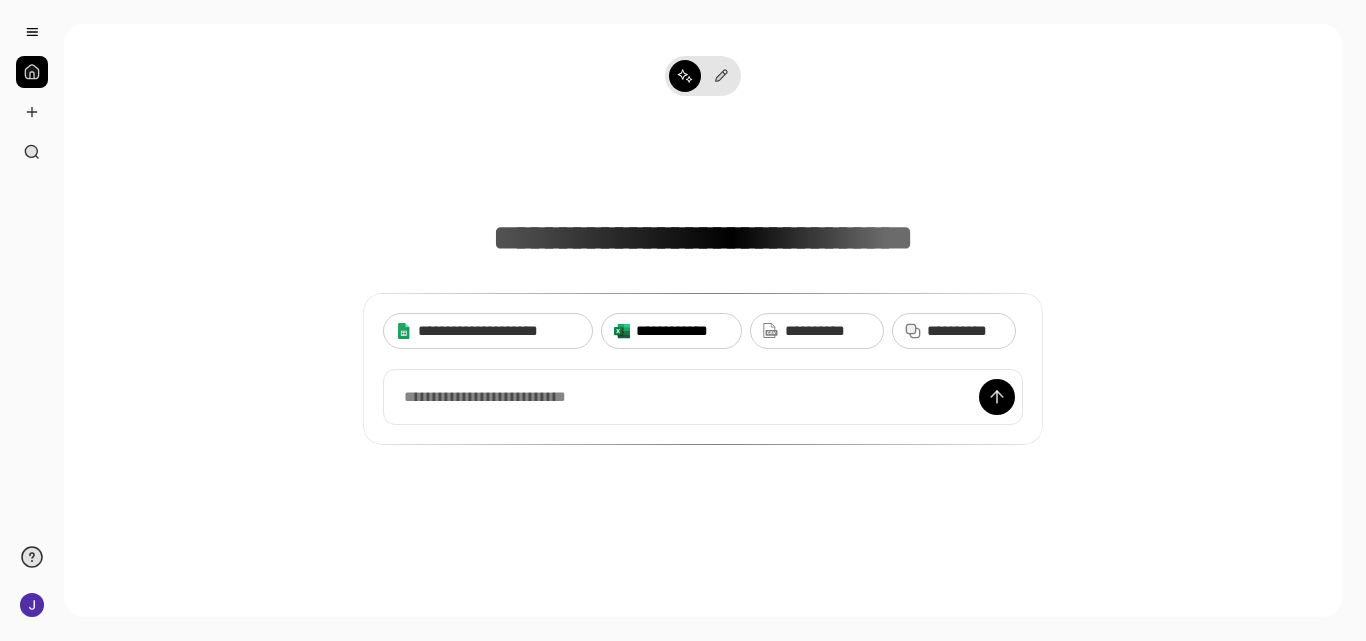 click on "**********" at bounding box center [682, 331] 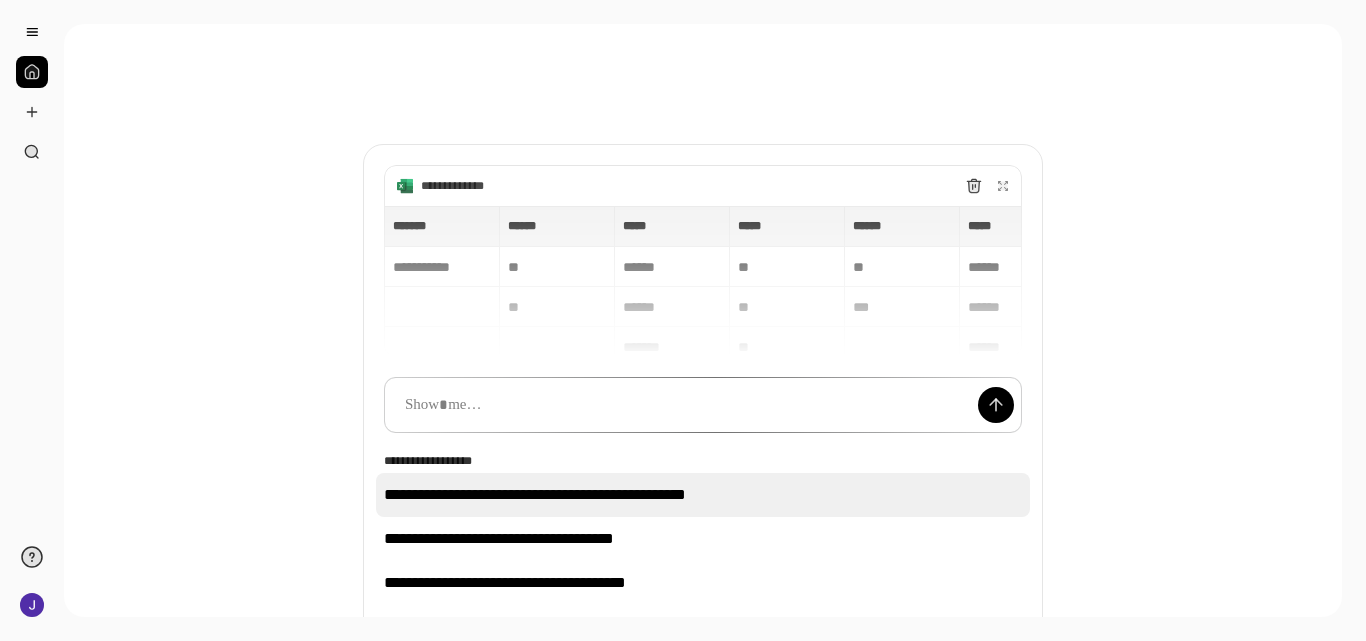 click on "**********" at bounding box center [703, 495] 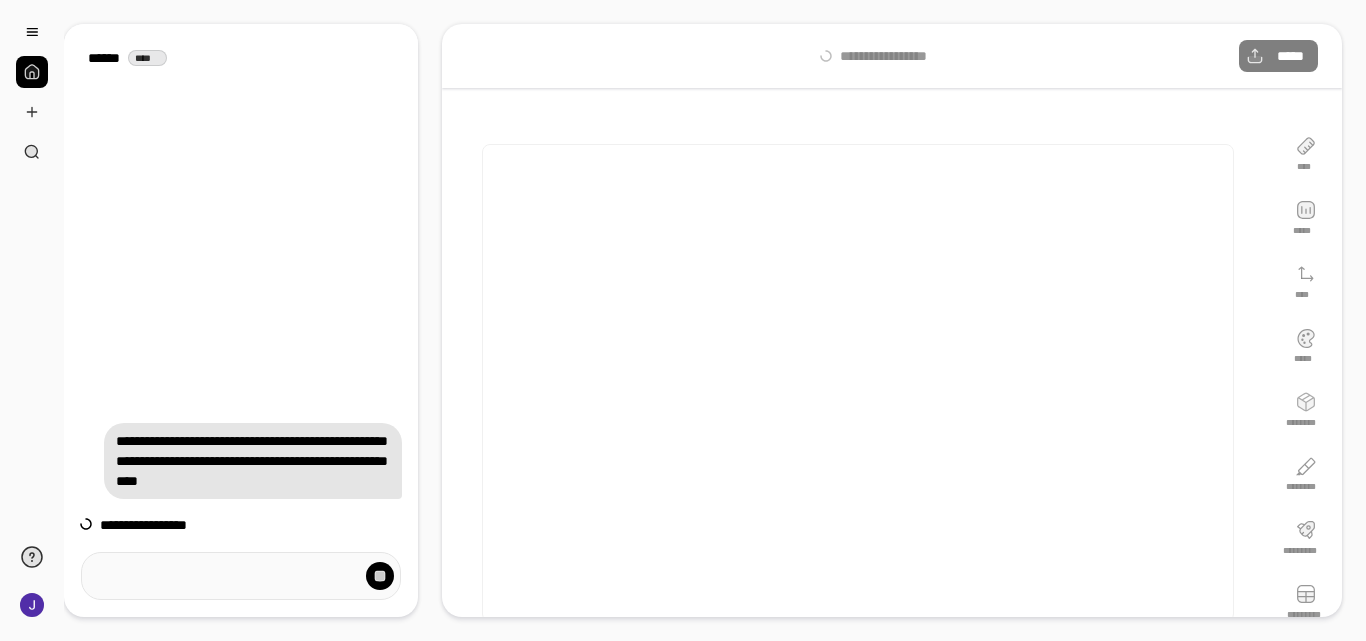scroll, scrollTop: 146, scrollLeft: 0, axis: vertical 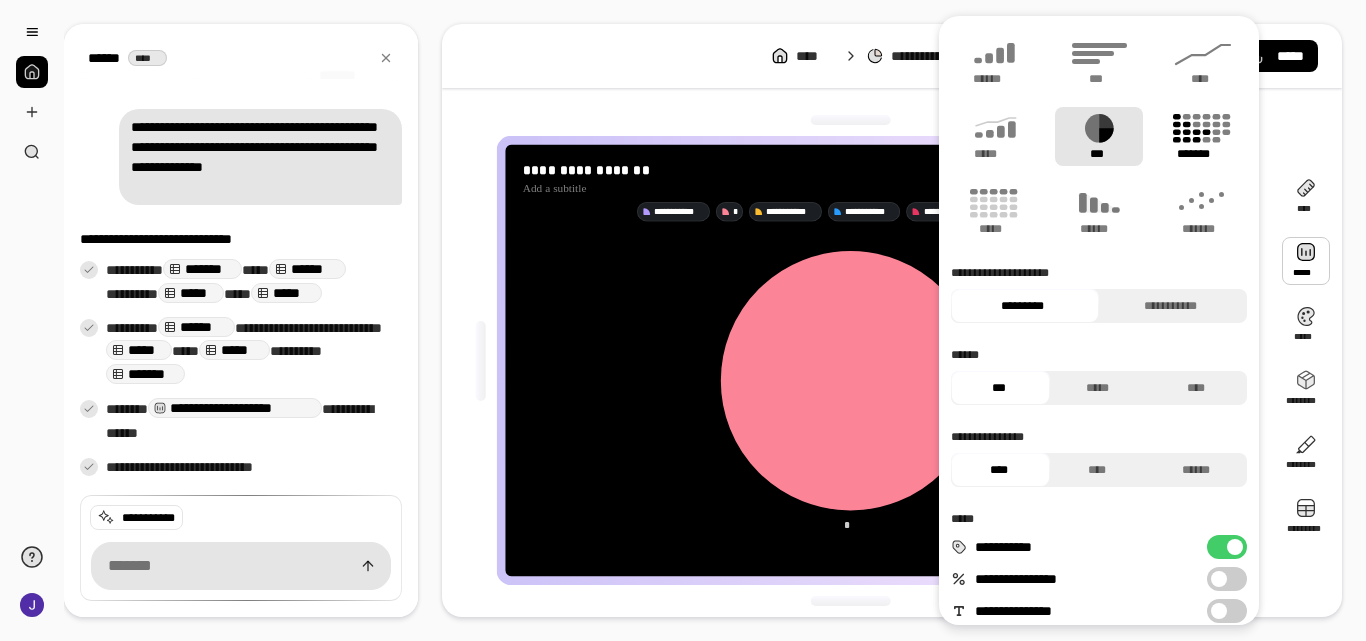 click 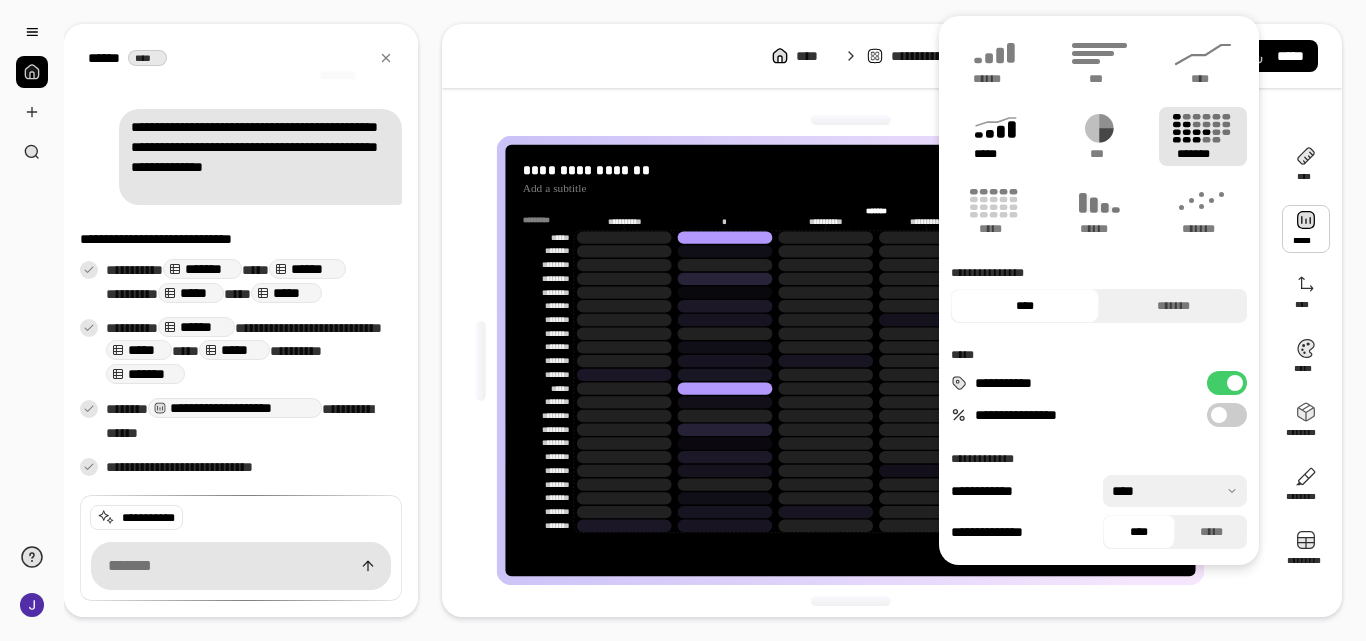click 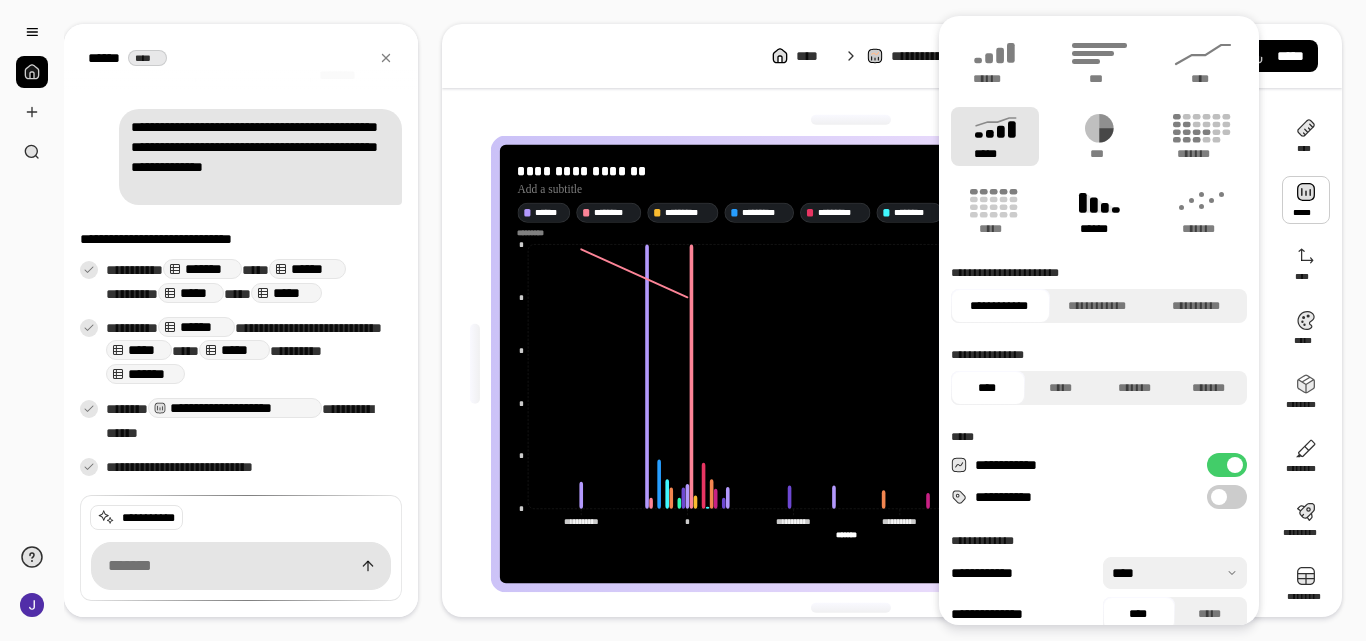click 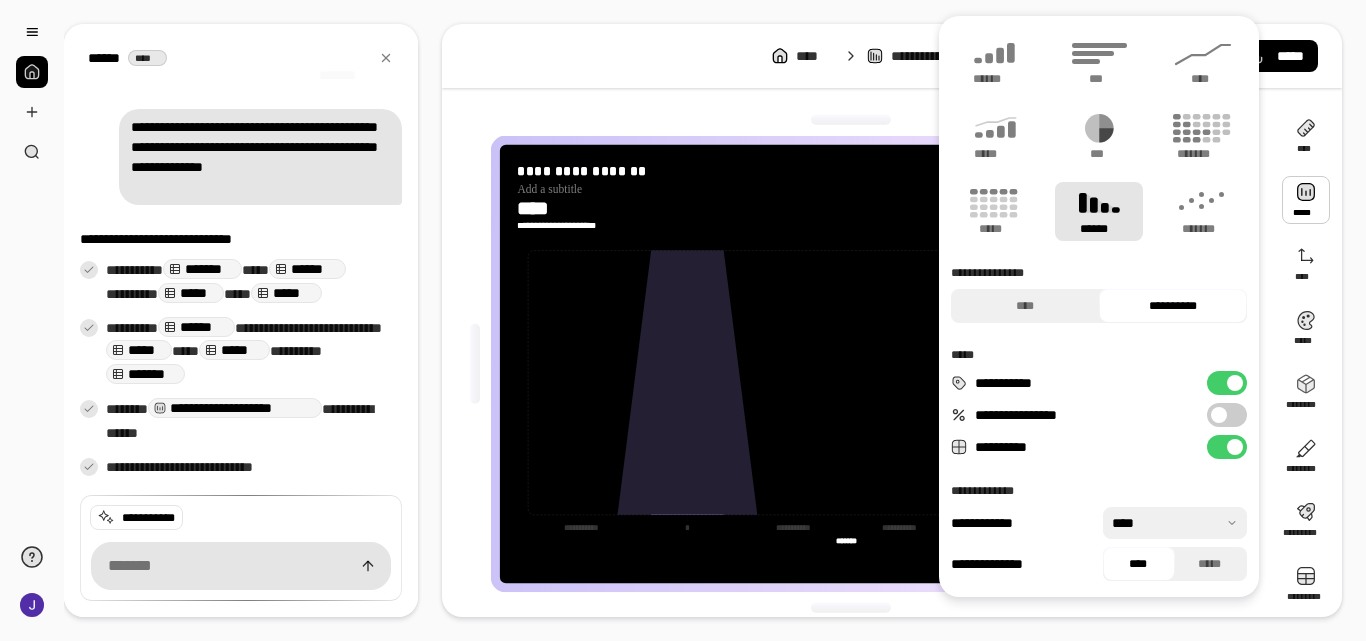 type on "******" 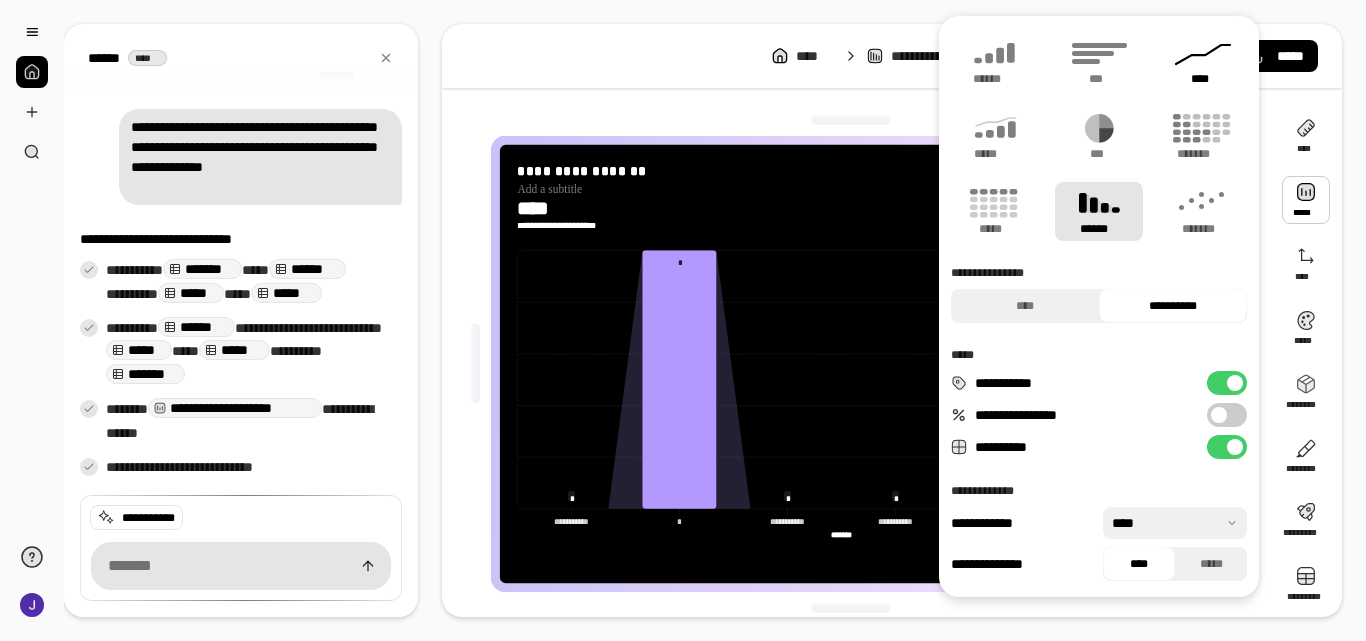 click on "****" at bounding box center (1203, 61) 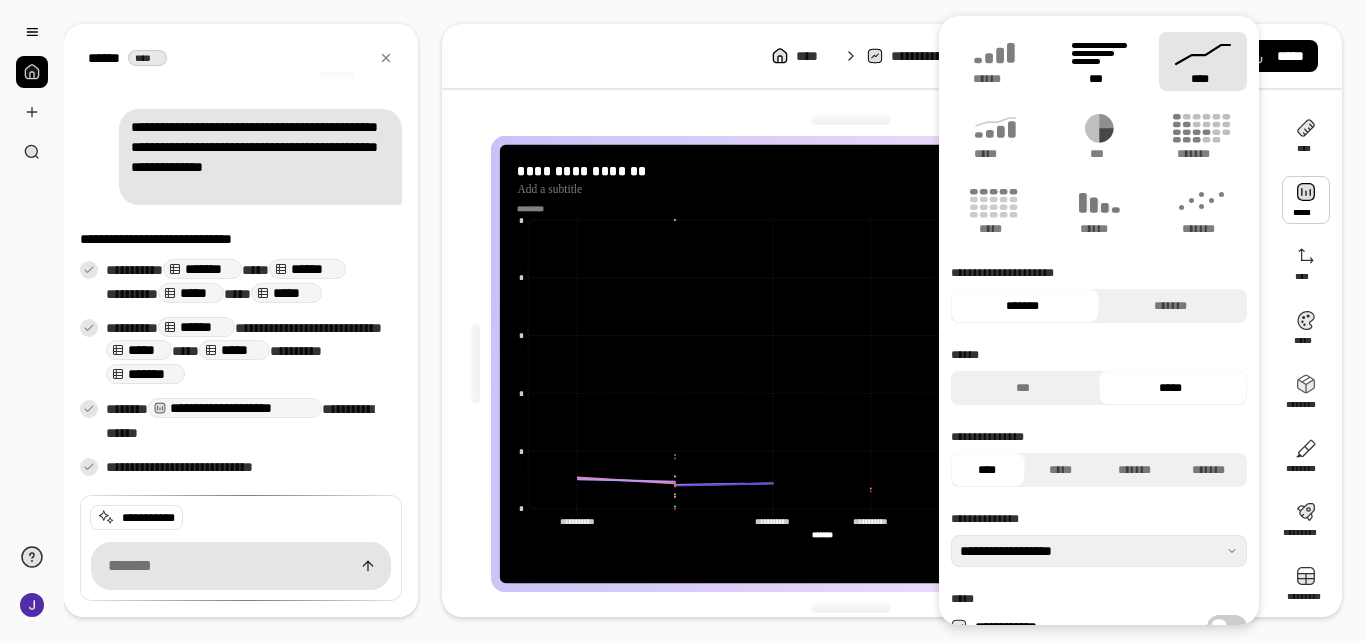 click 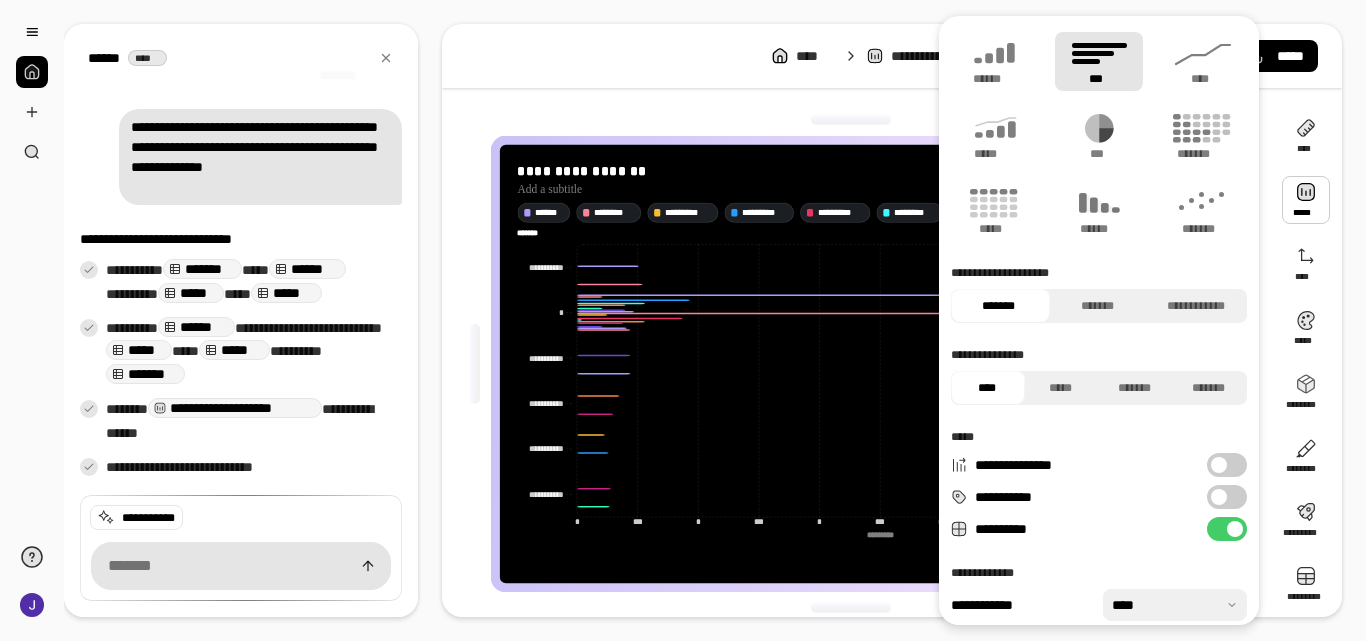 click on "**********" at bounding box center [892, 320] 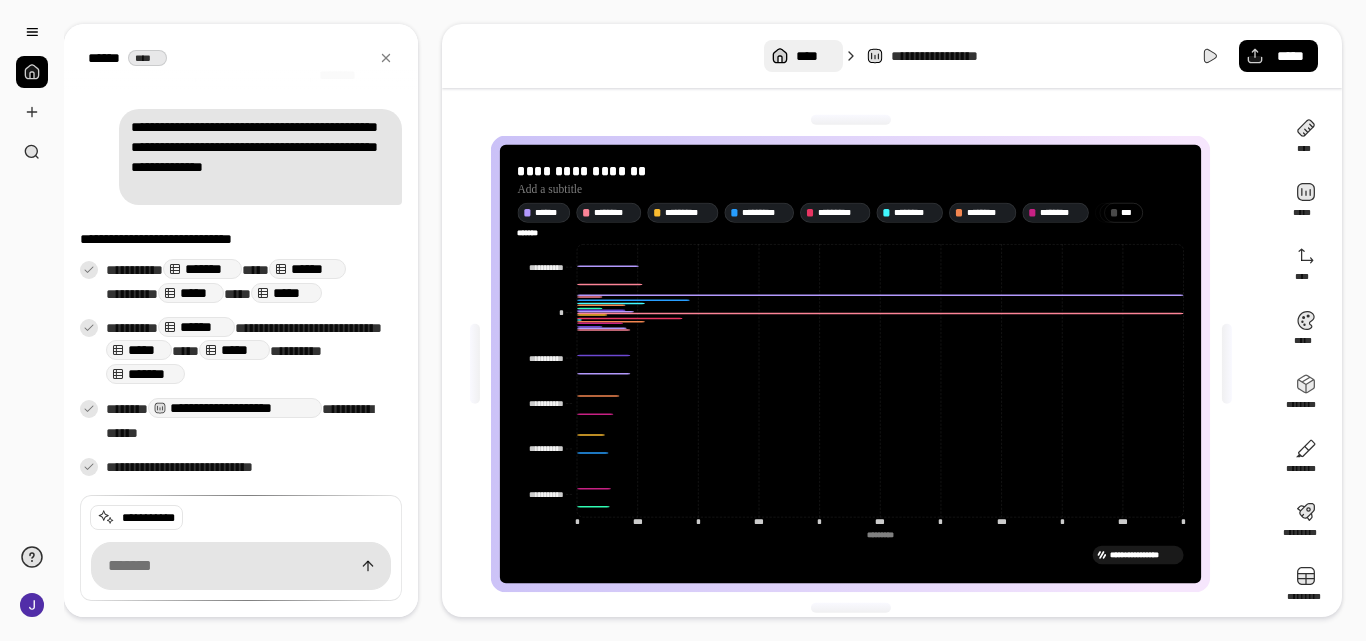 click on "****" at bounding box center (803, 56) 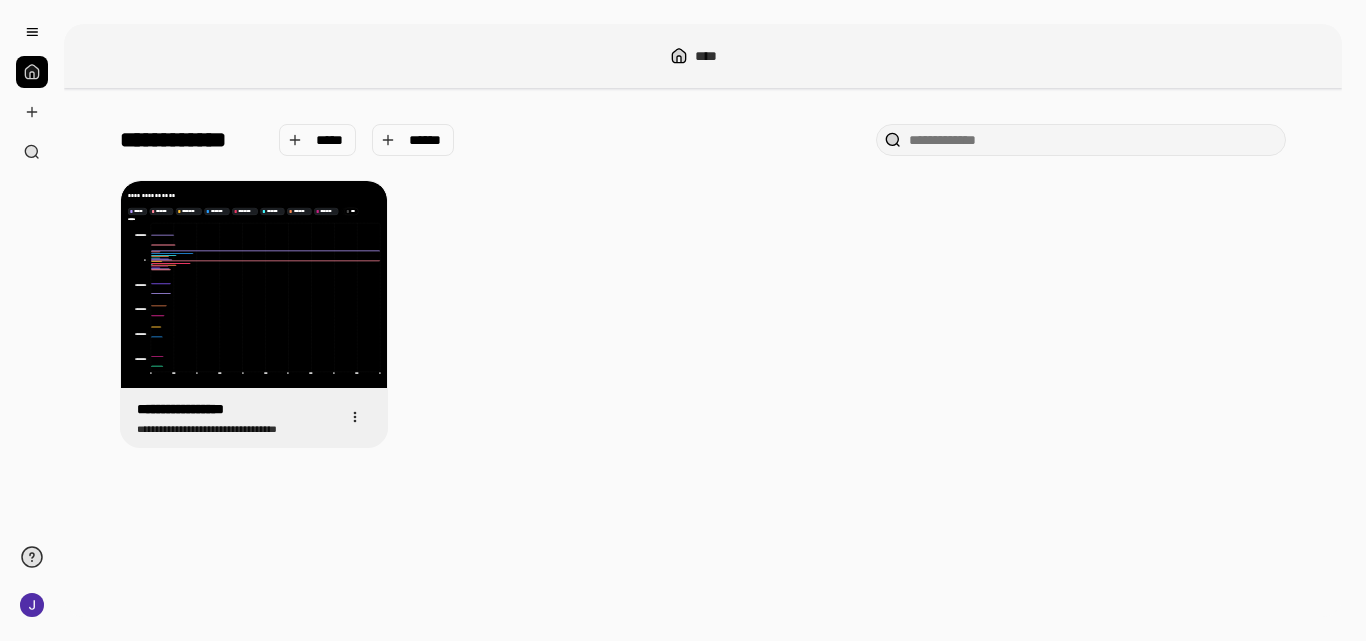 click on "**********" at bounding box center (703, 314) 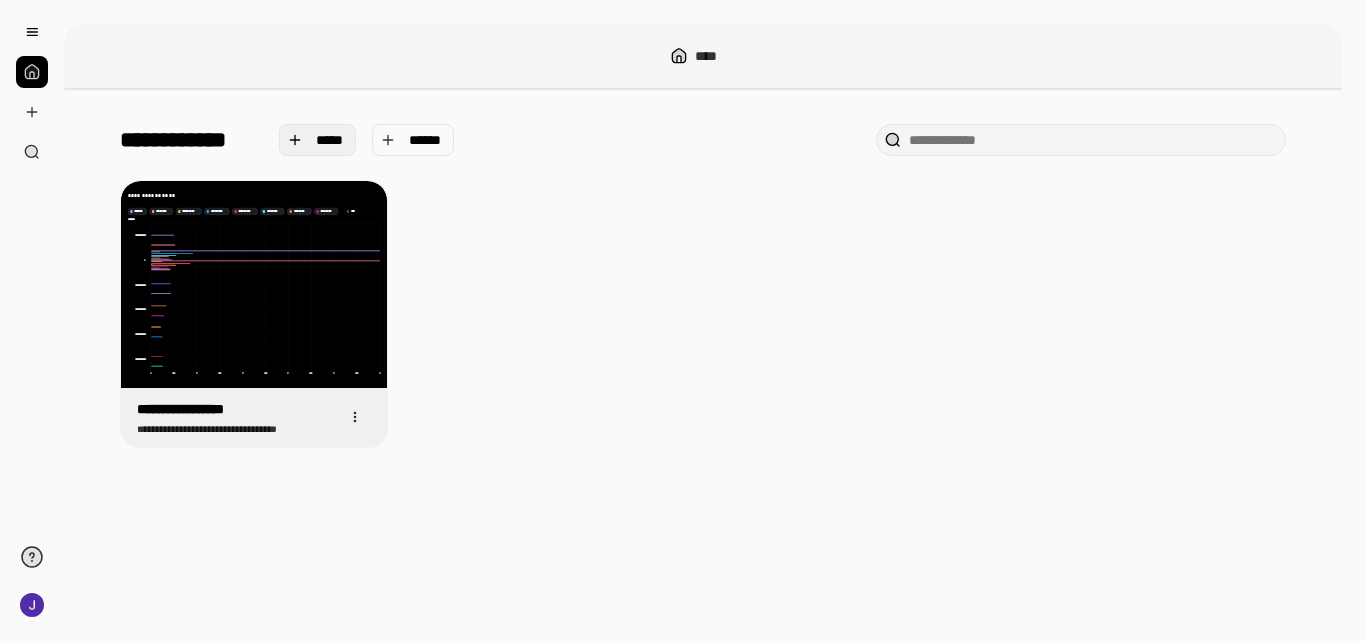 click on "*****" at bounding box center [318, 140] 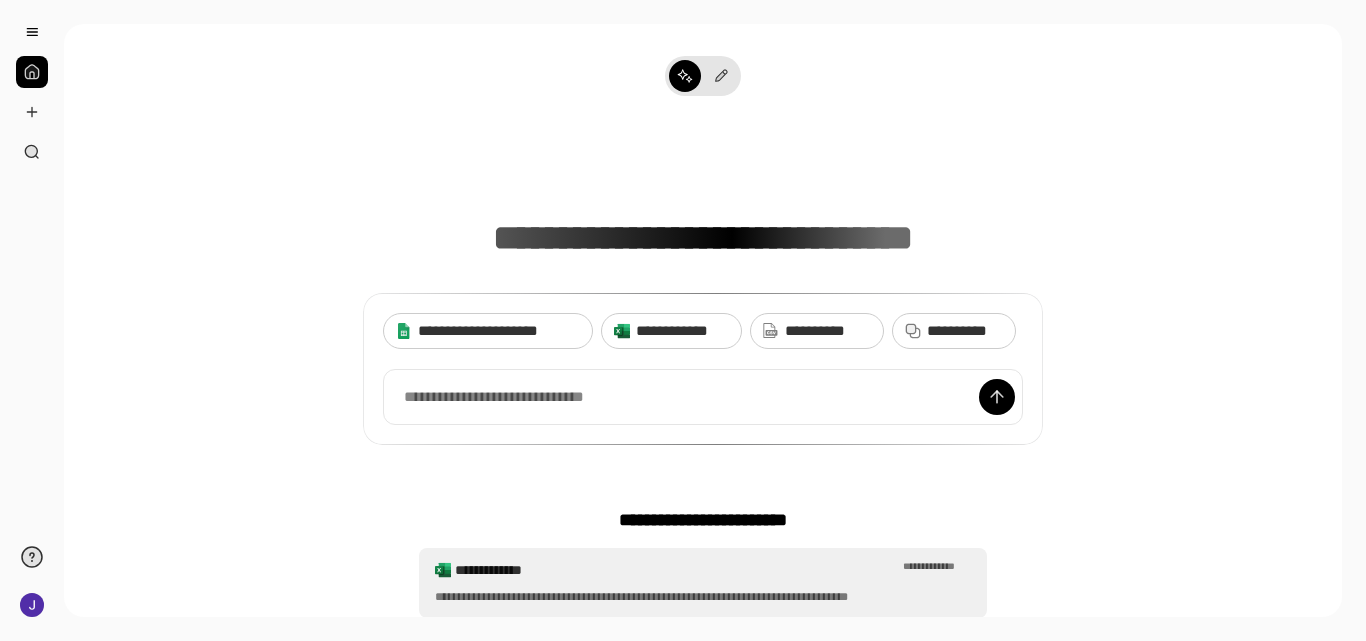 click on "**********" at bounding box center [703, 583] 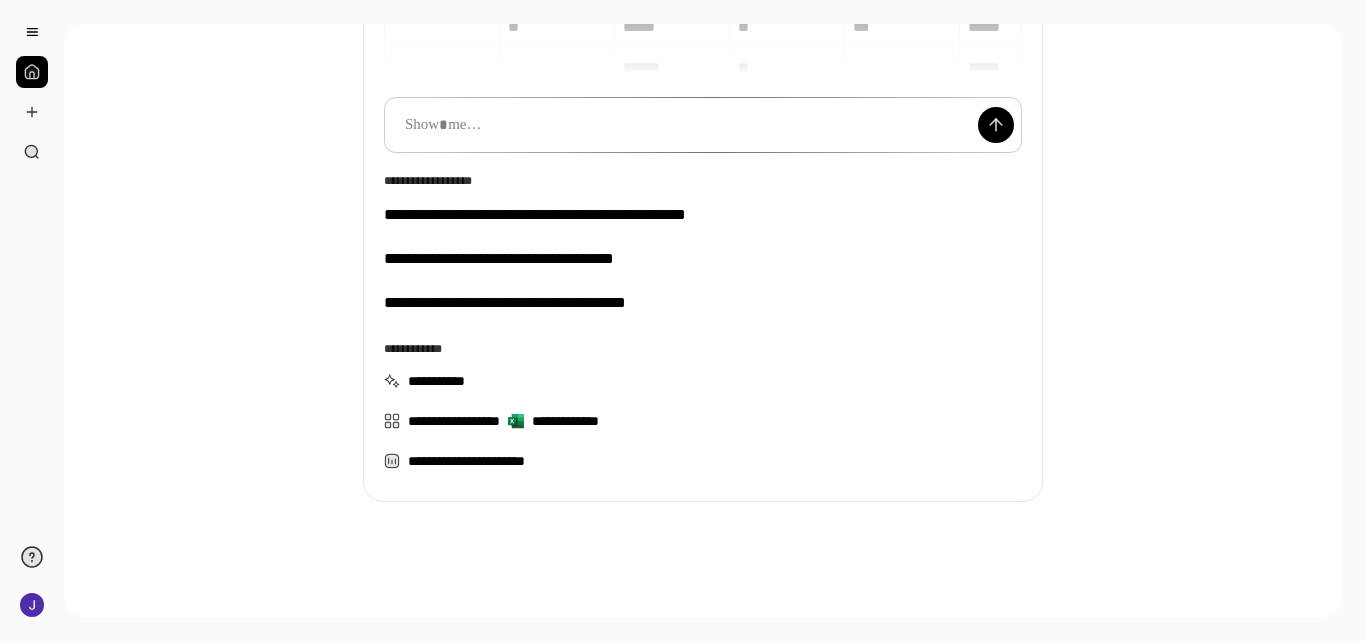scroll, scrollTop: 285, scrollLeft: 0, axis: vertical 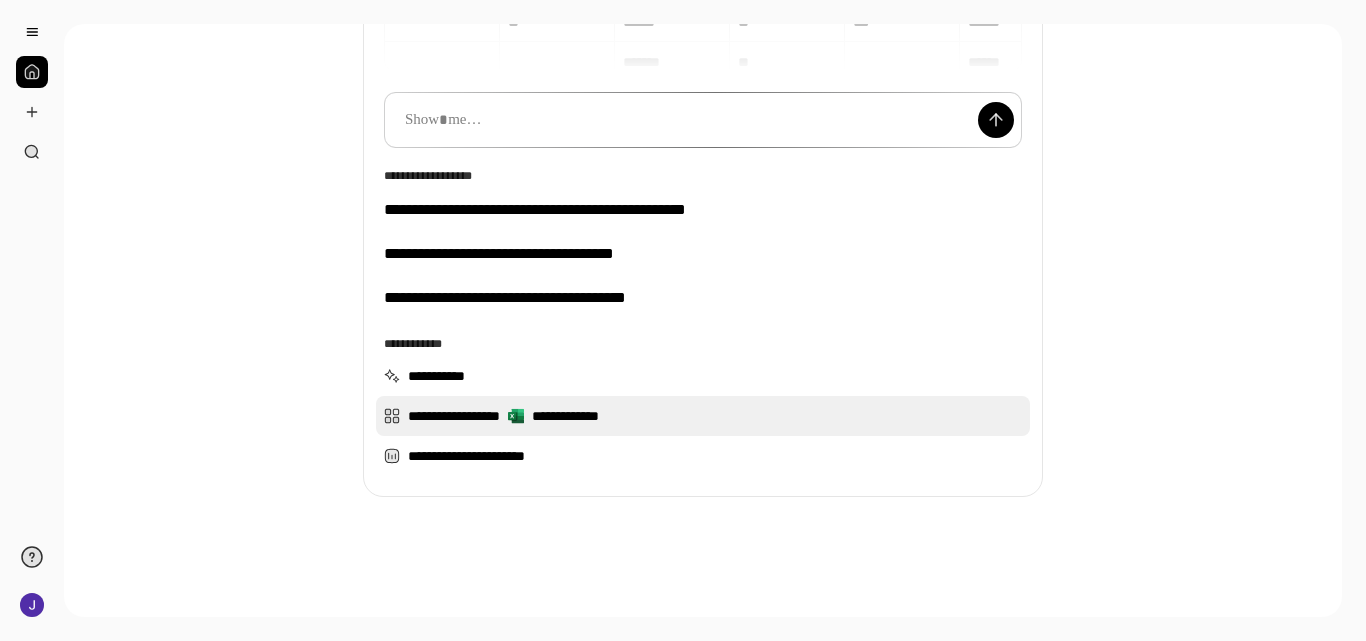 click on "**********" at bounding box center [703, 416] 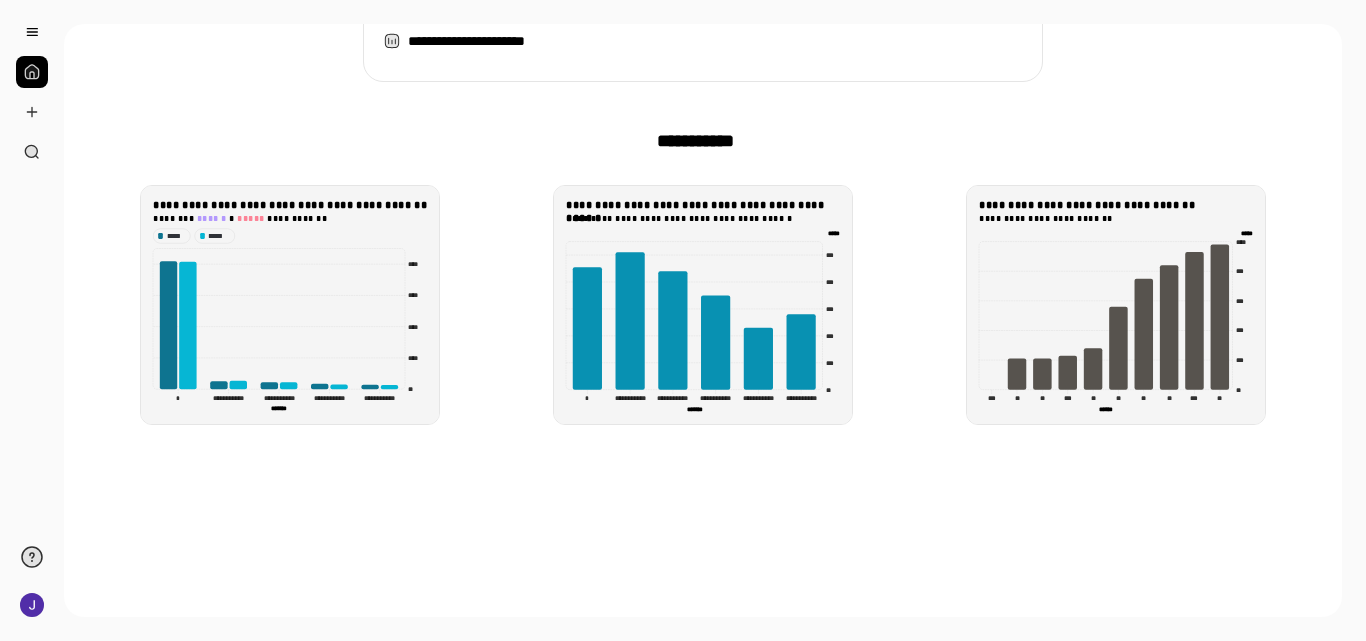 scroll, scrollTop: 580, scrollLeft: 0, axis: vertical 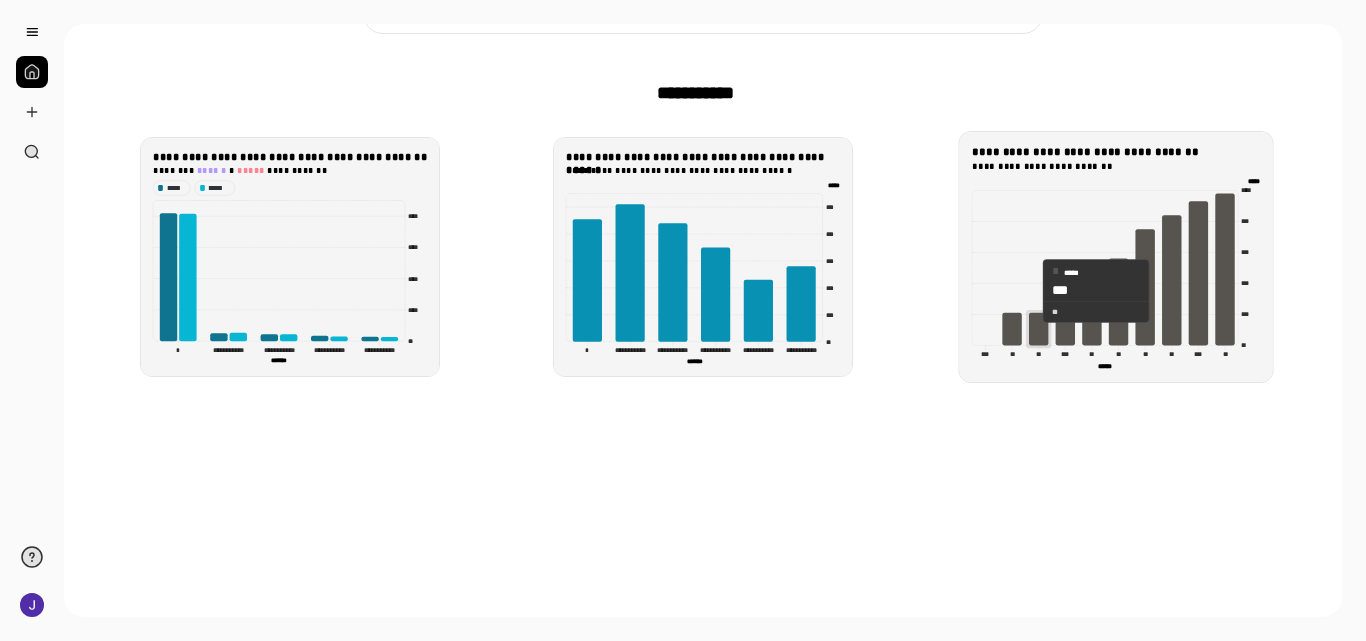 click 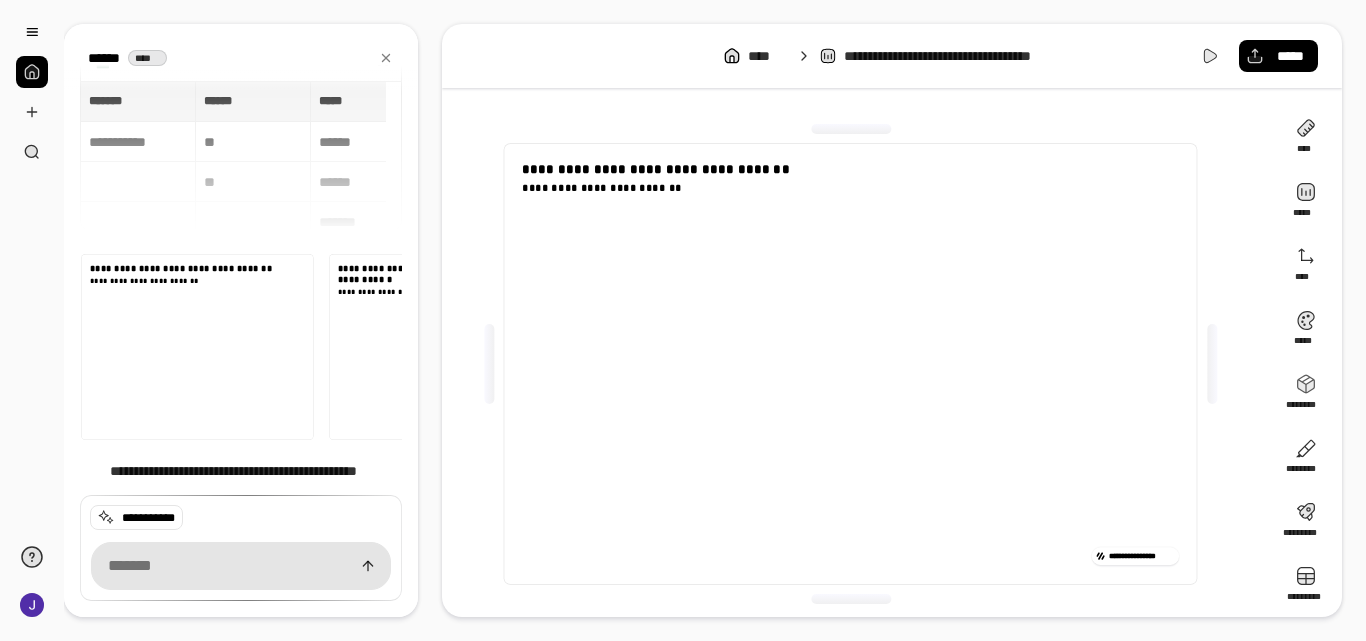 scroll, scrollTop: 248, scrollLeft: 0, axis: vertical 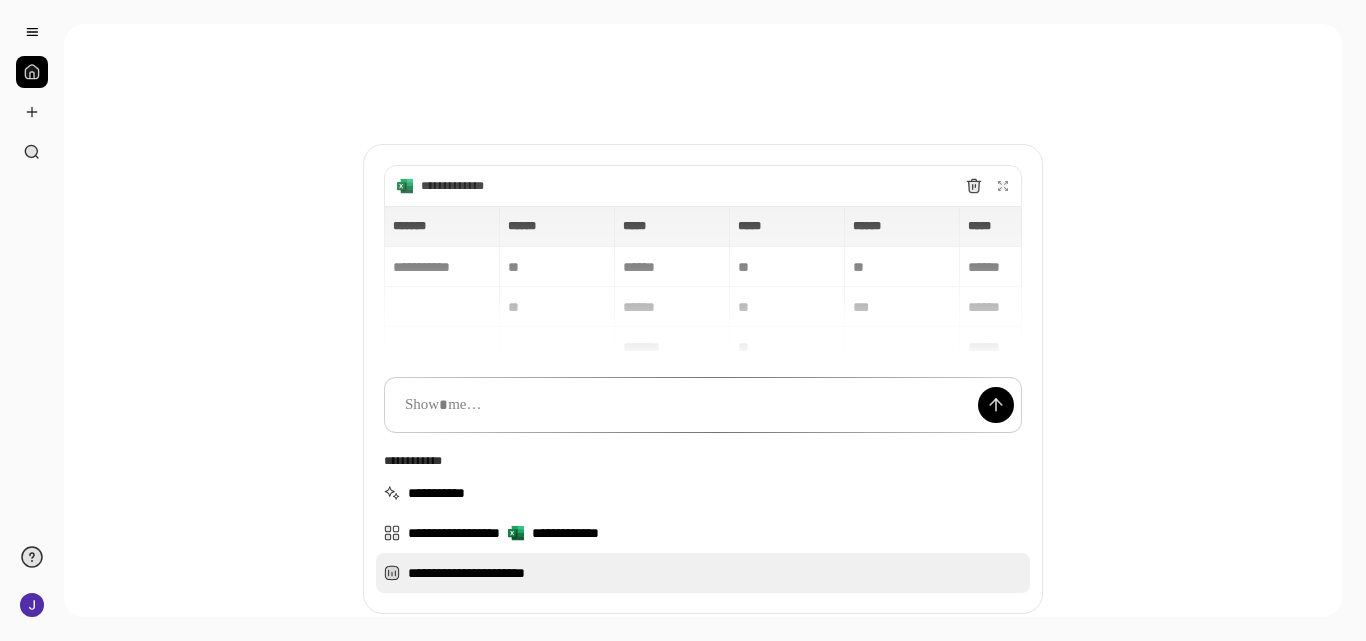 click on "**********" at bounding box center [703, 573] 